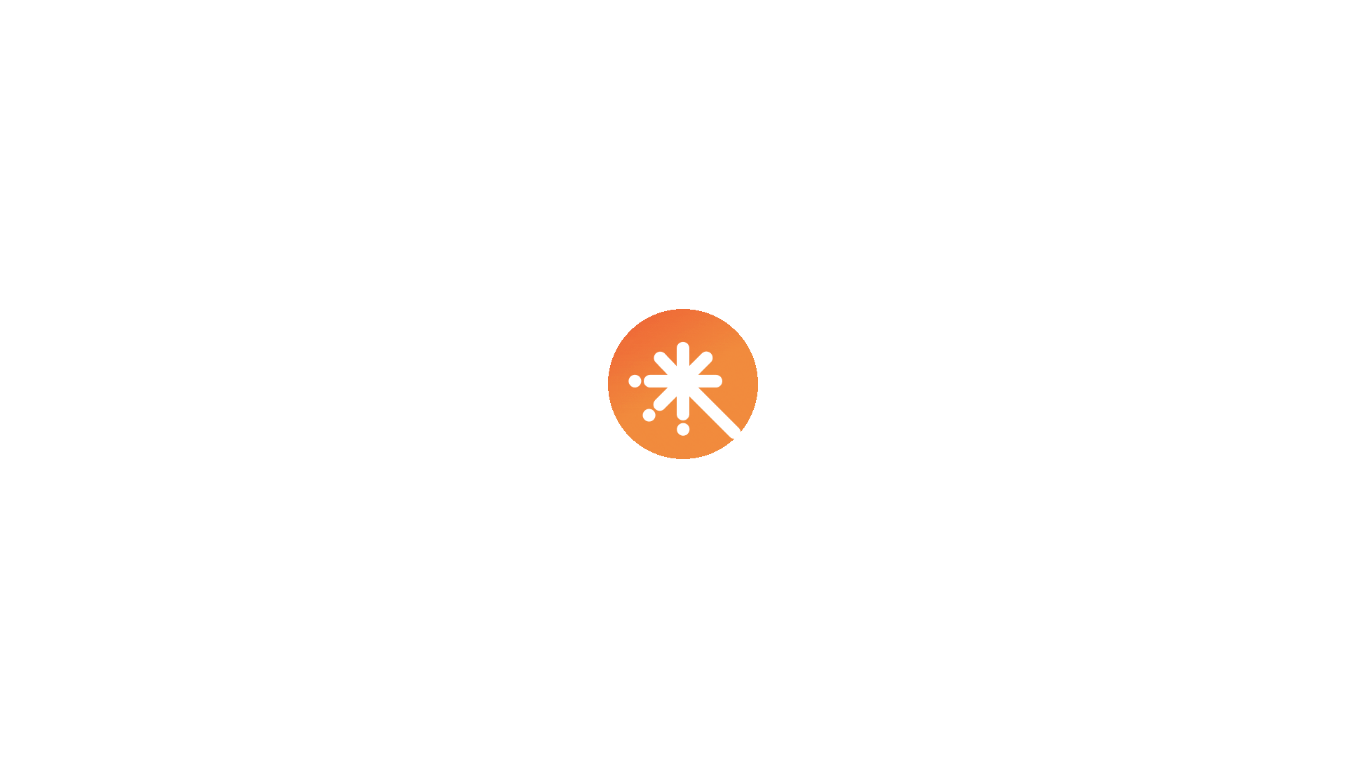 scroll, scrollTop: 0, scrollLeft: 0, axis: both 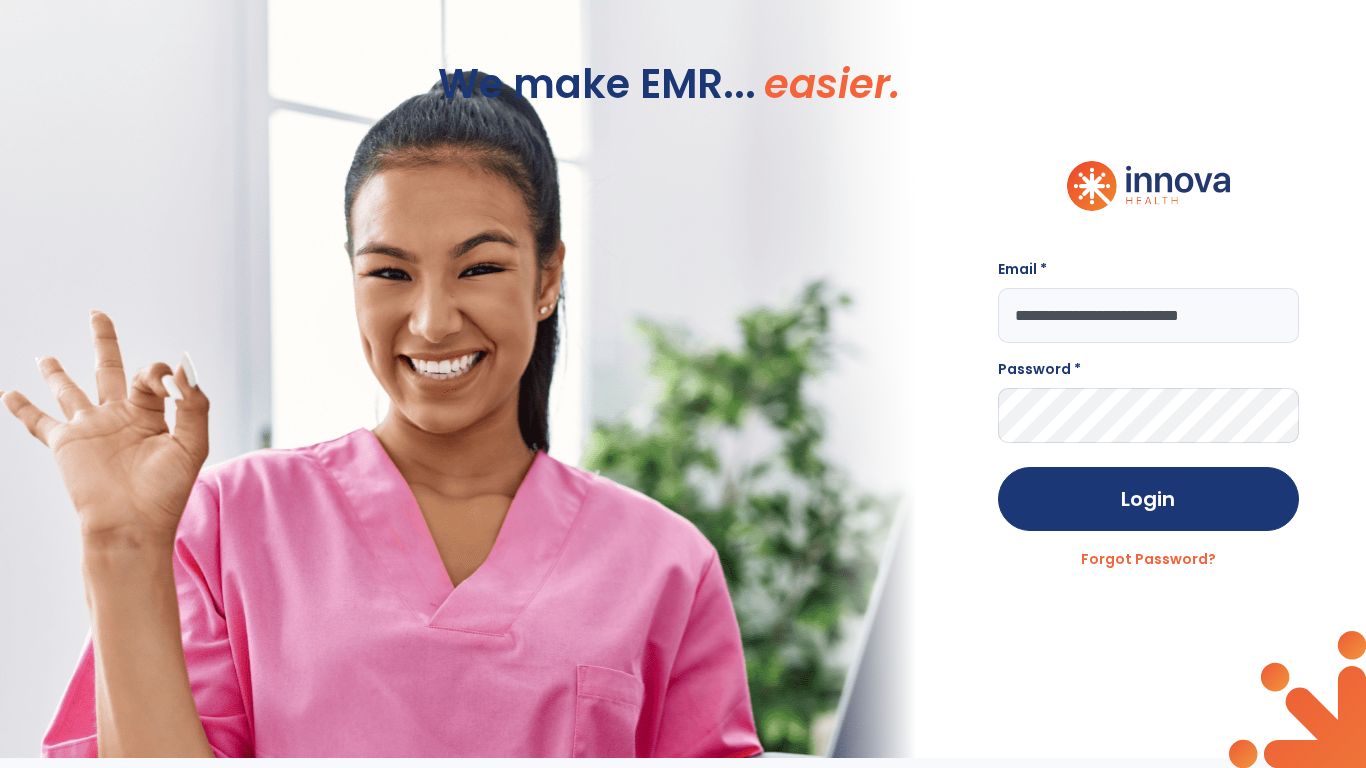 type on "**********" 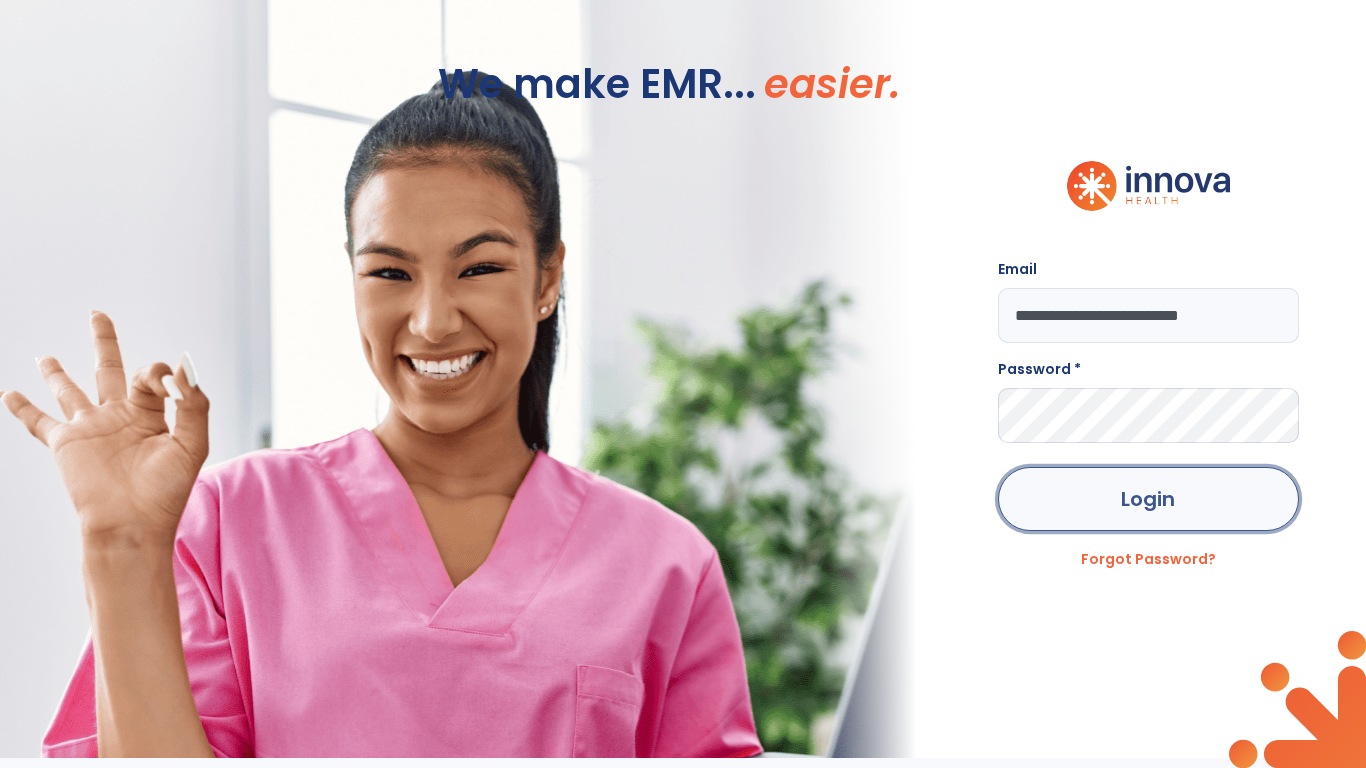 click on "Login" 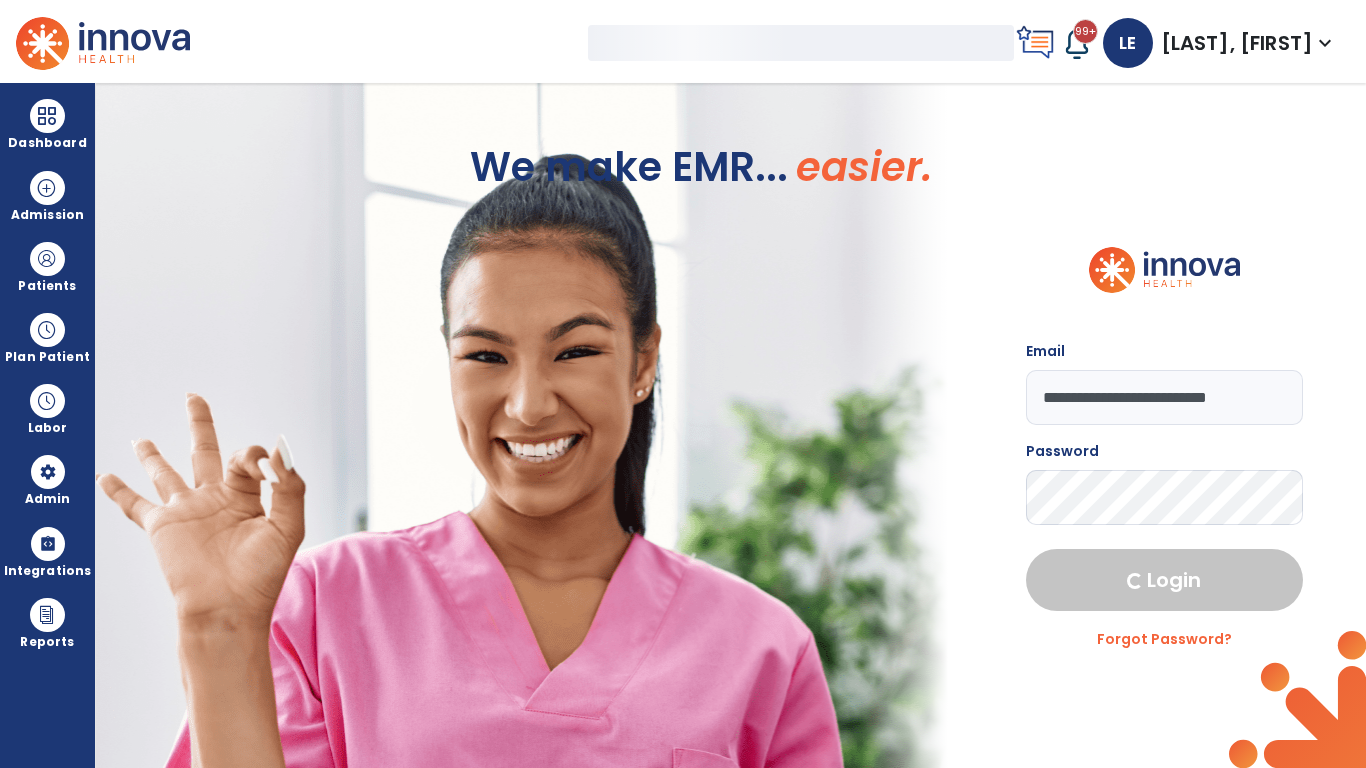 select on "***" 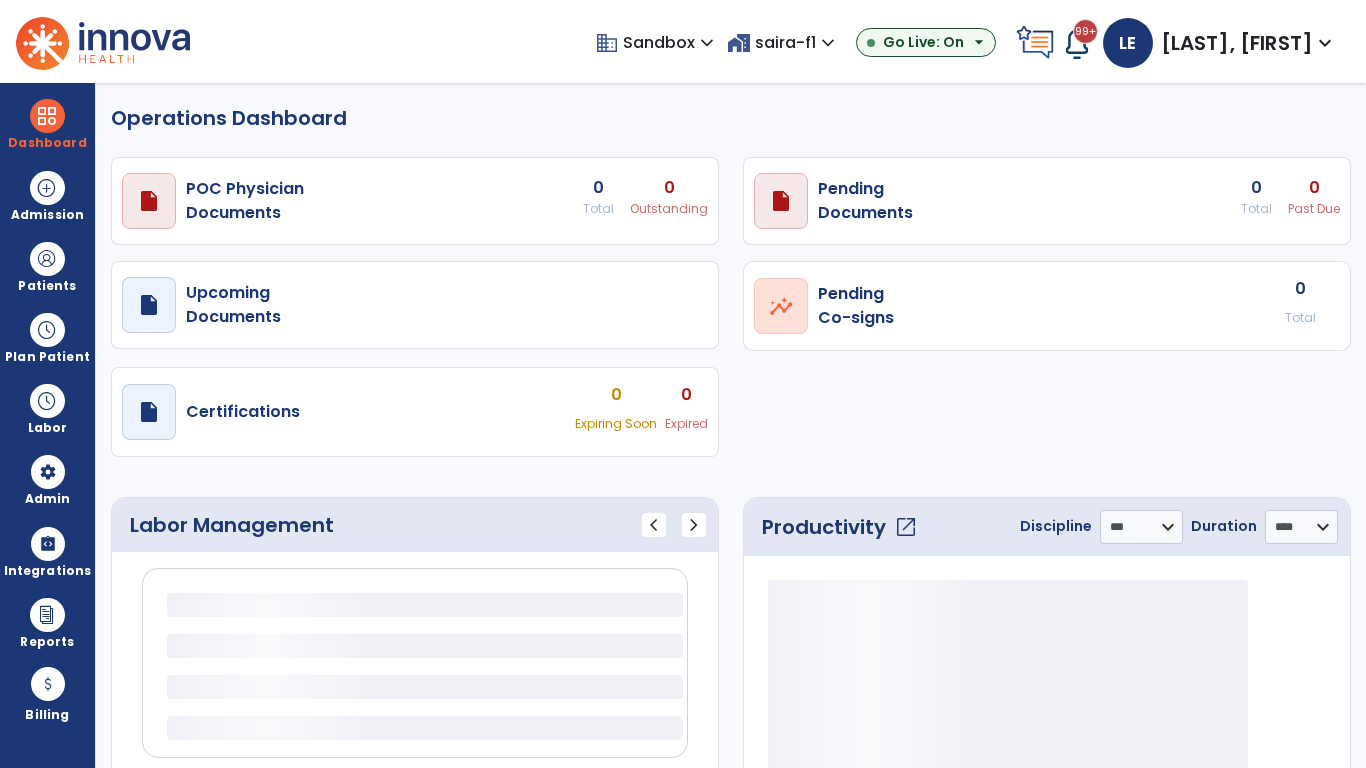 select on "***" 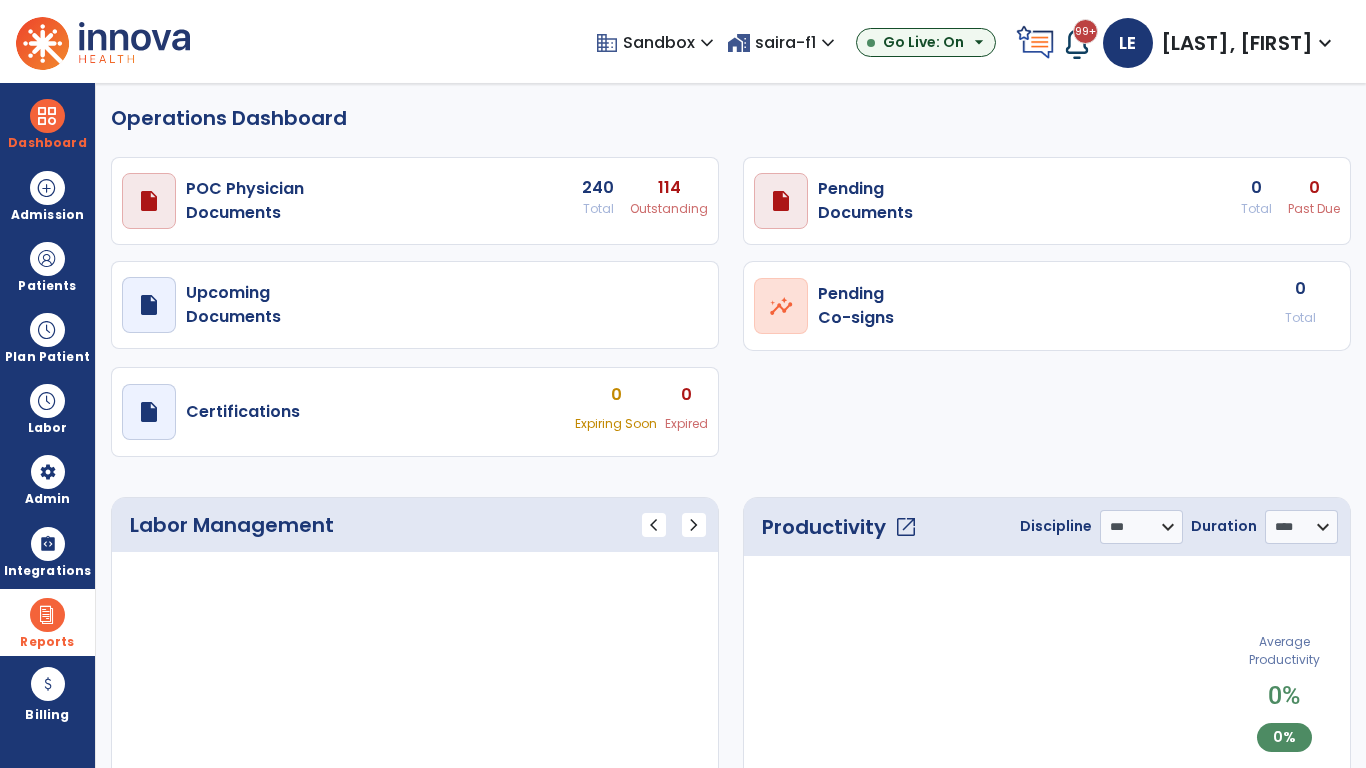 click at bounding box center (47, 615) 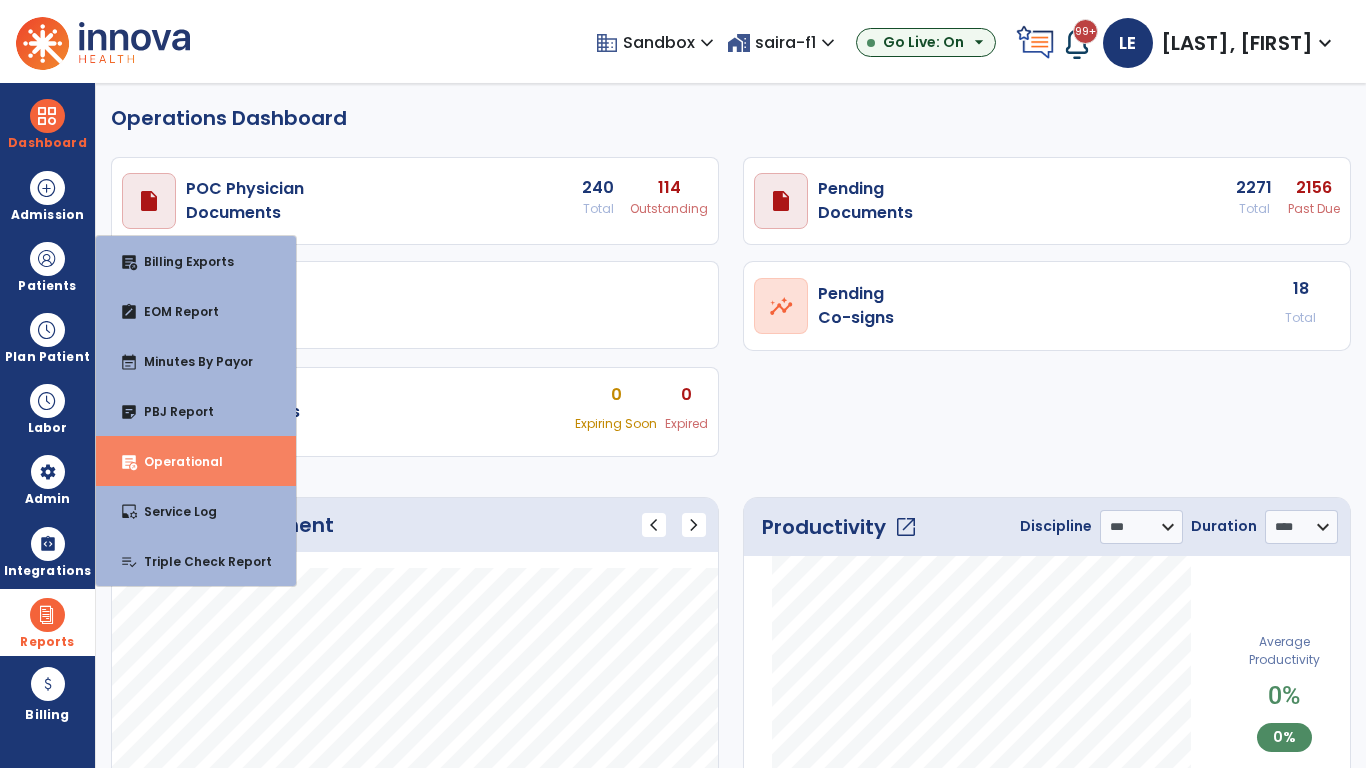 click on "Operational" at bounding box center (175, 461) 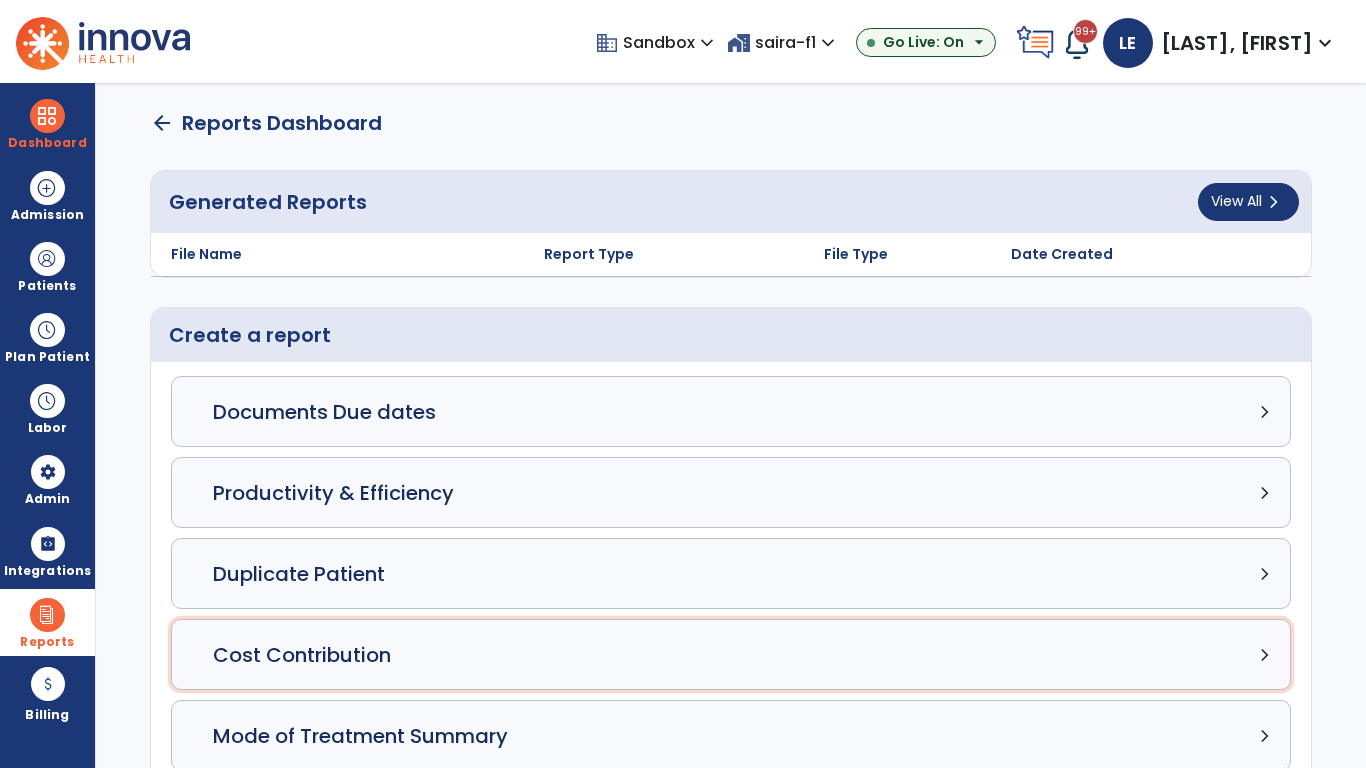 click on "Cost Contribution chevron_right" 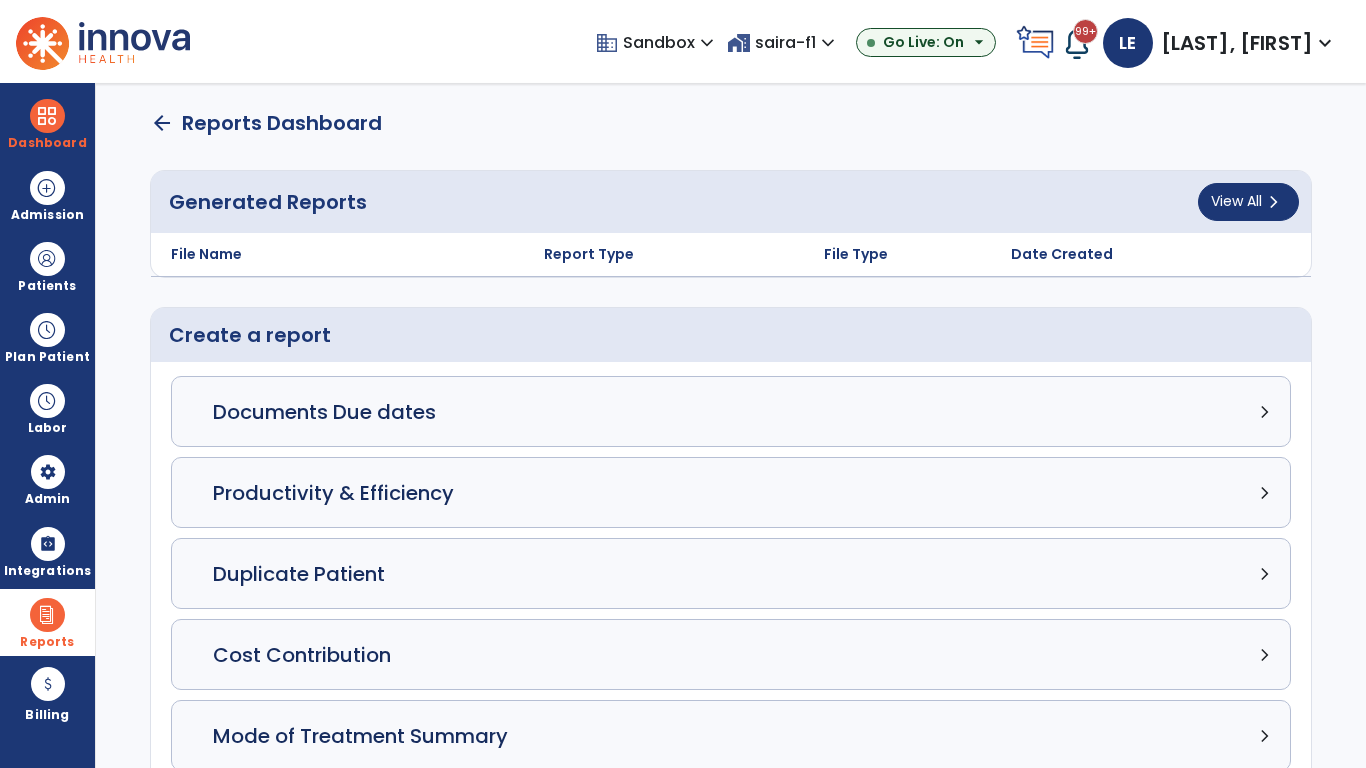 select on "*****" 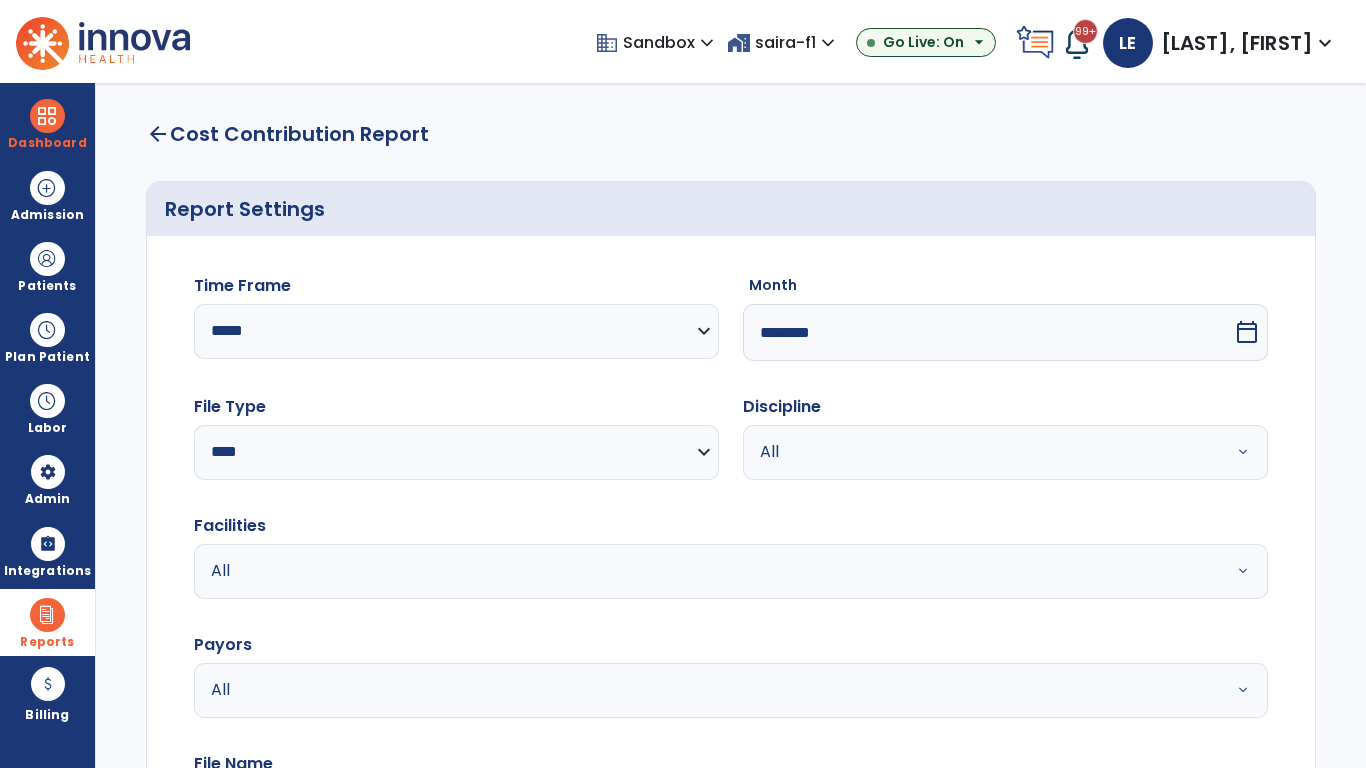 select on "*****" 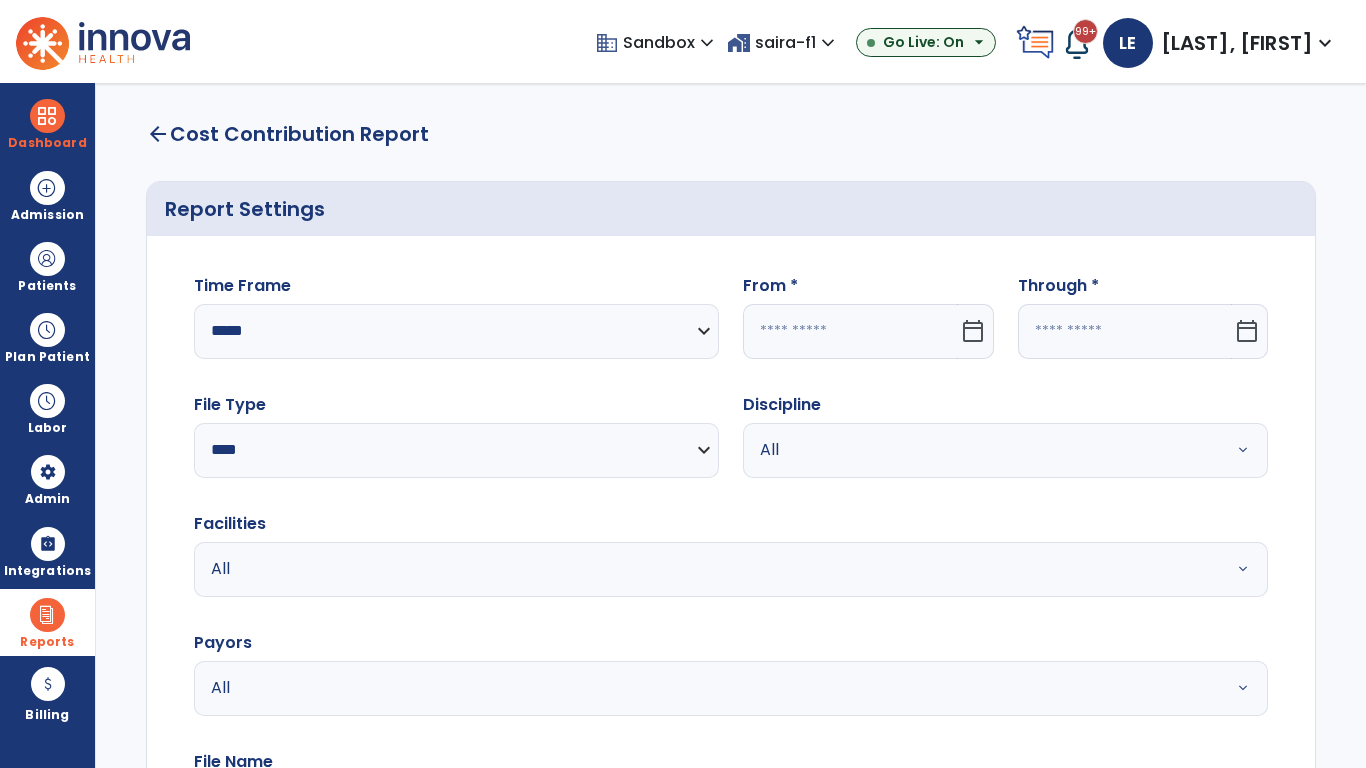 click 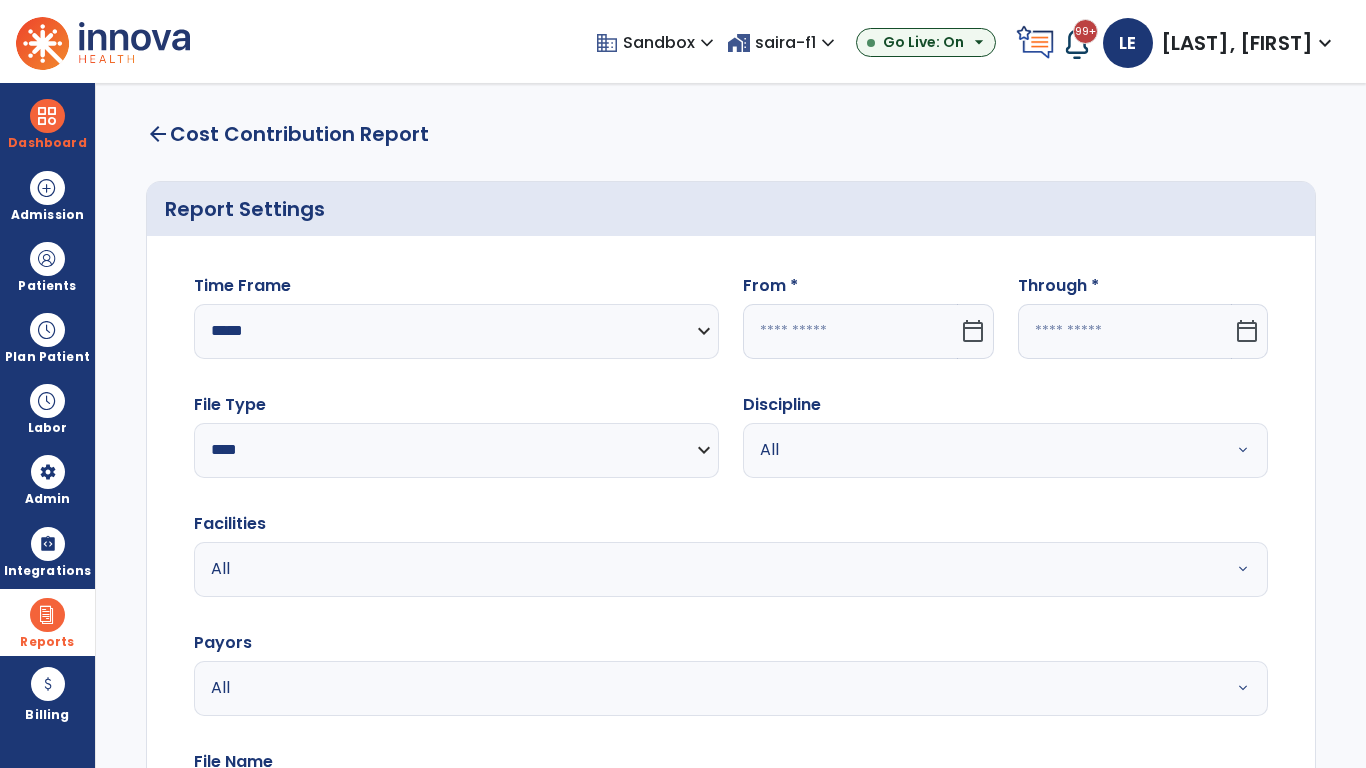 select on "*" 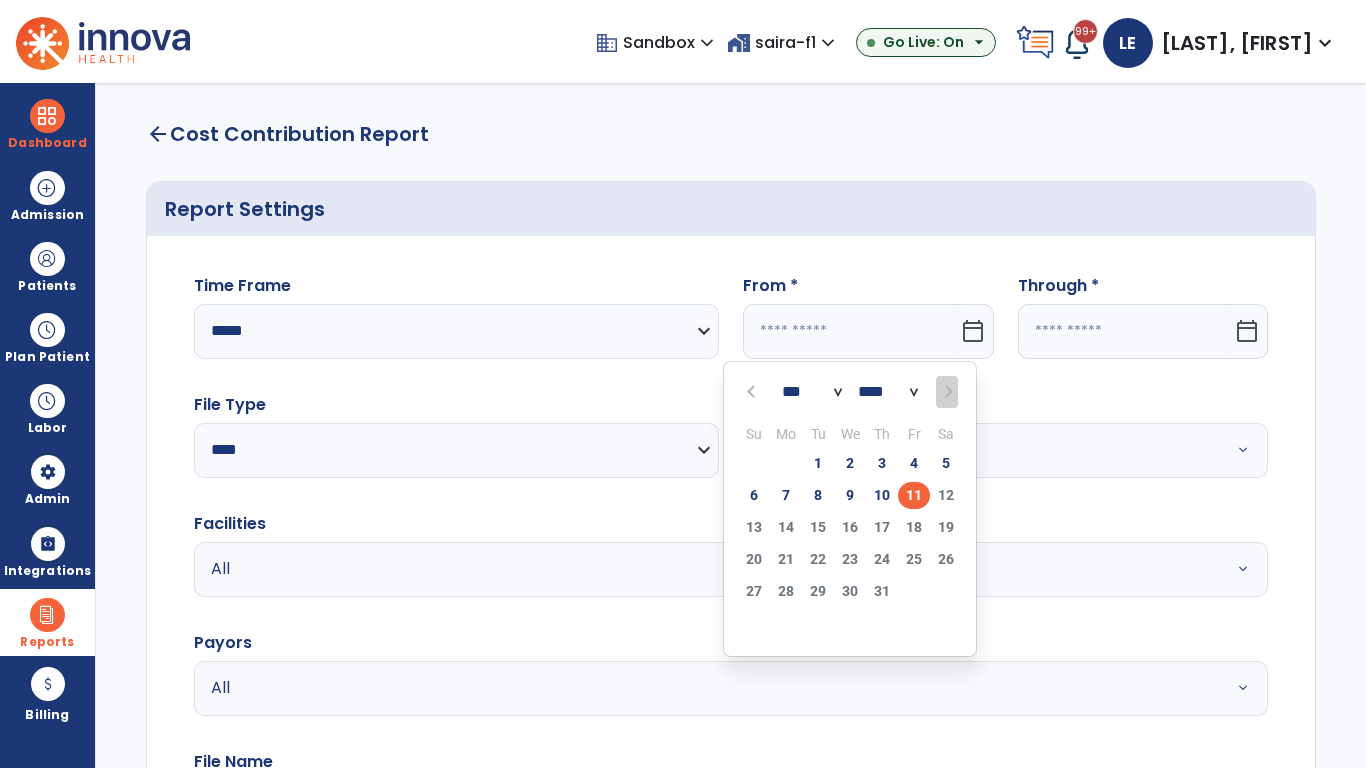 select on "****" 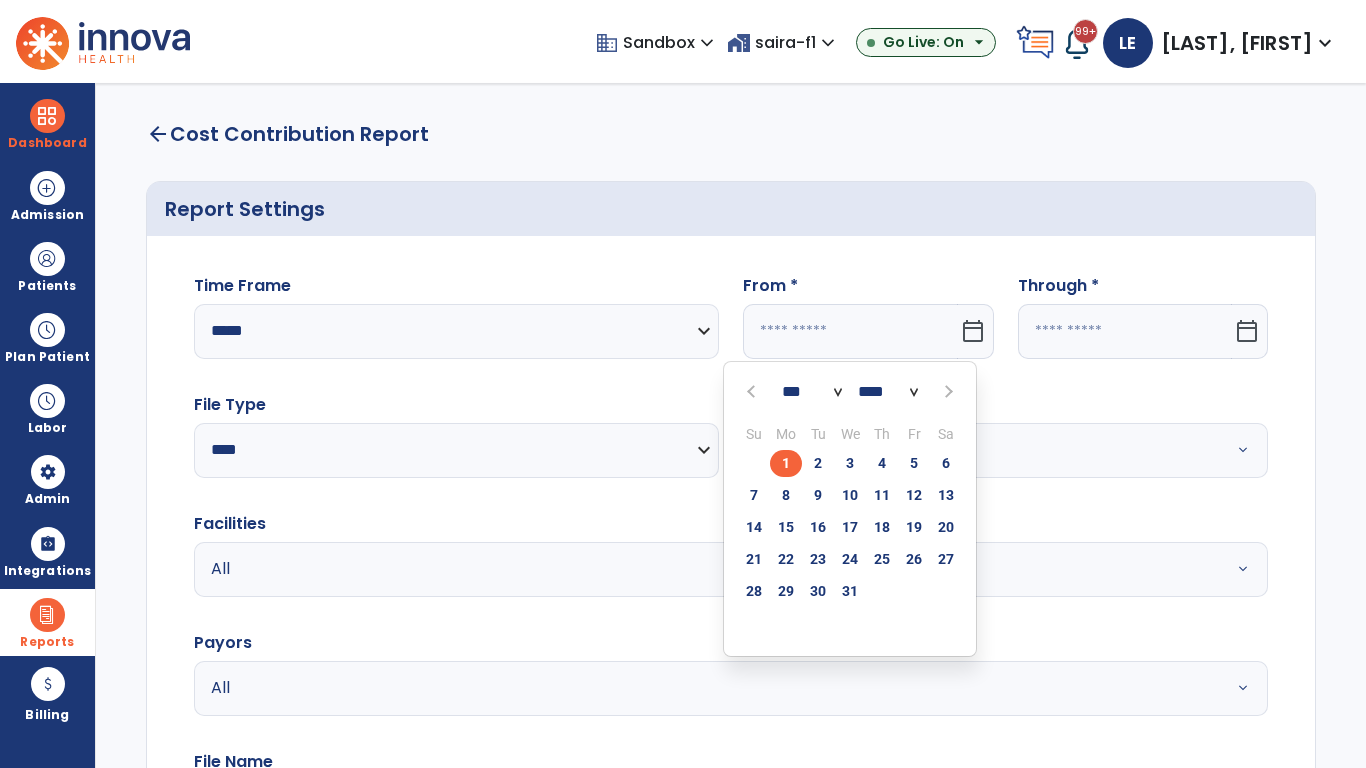 select on "**" 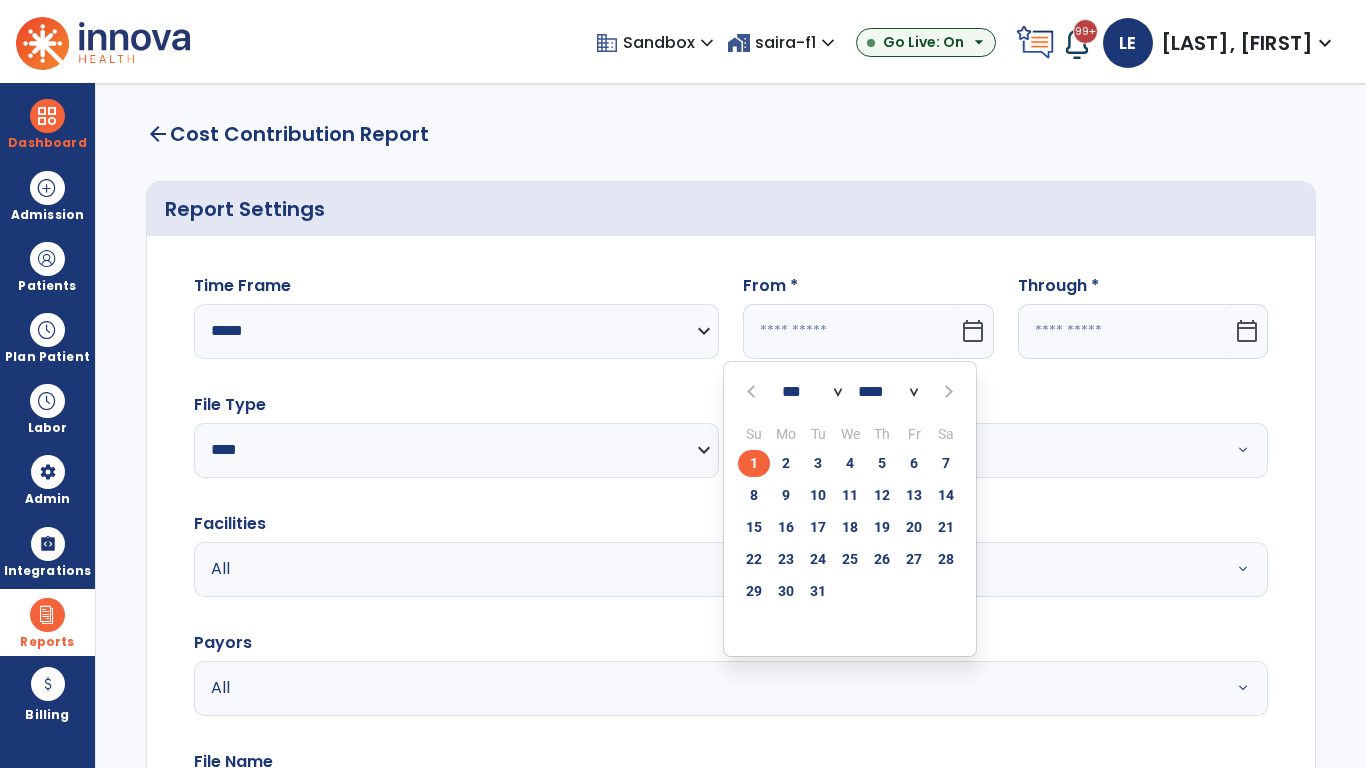 click on "1" 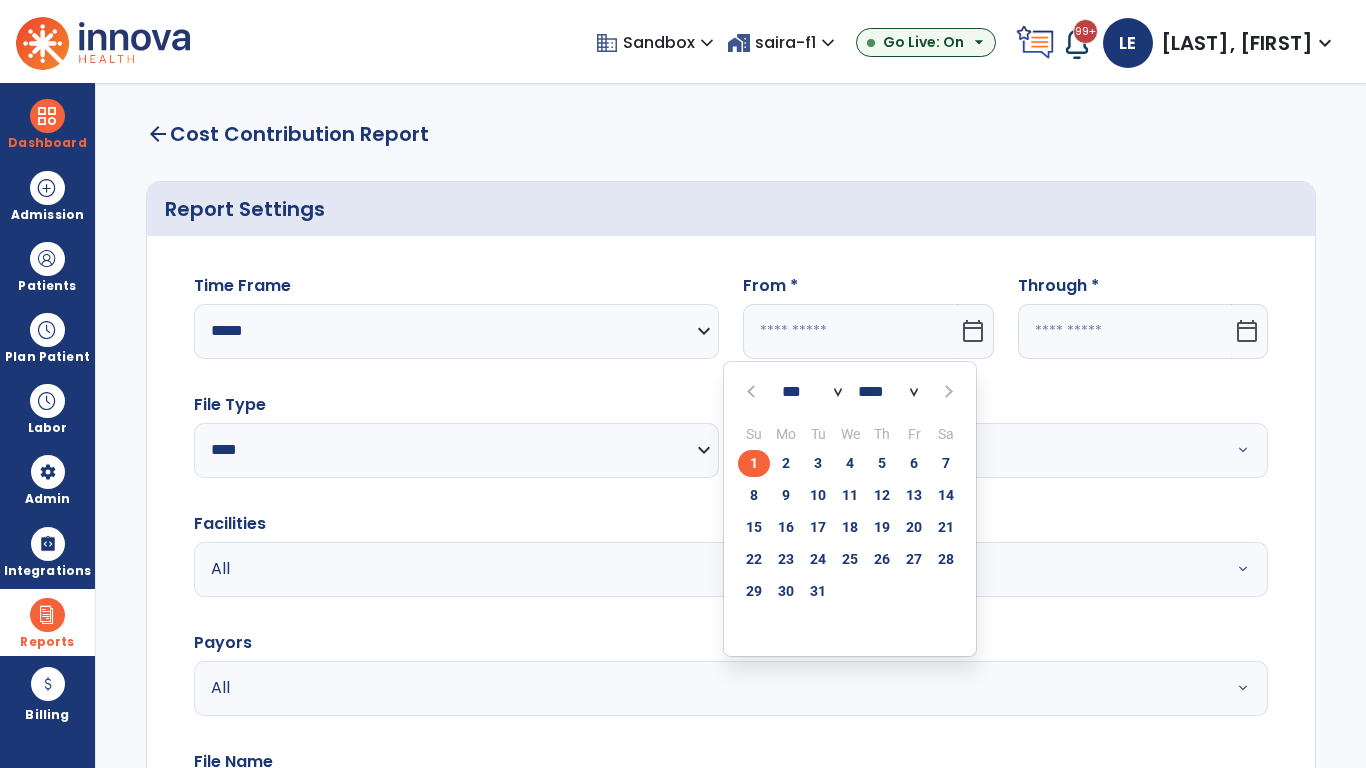 type on "**********" 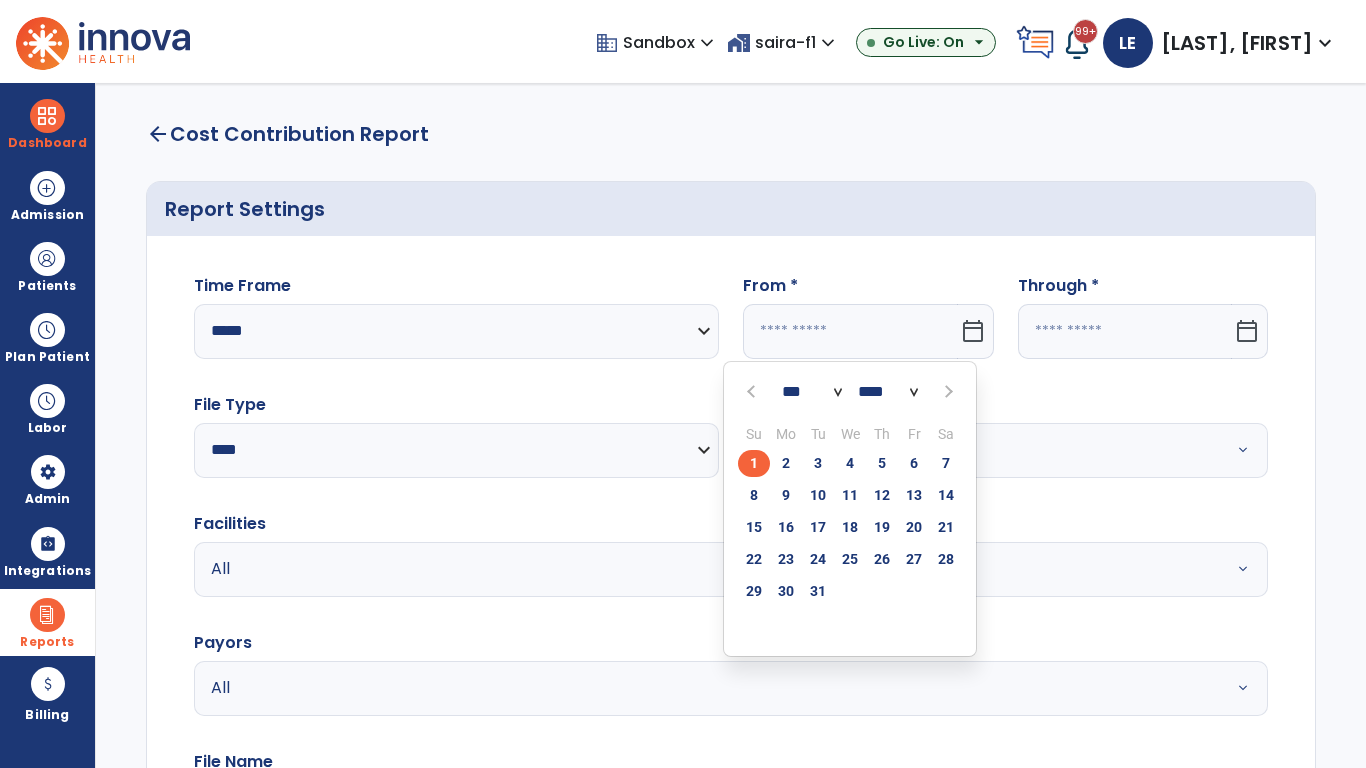type on "*********" 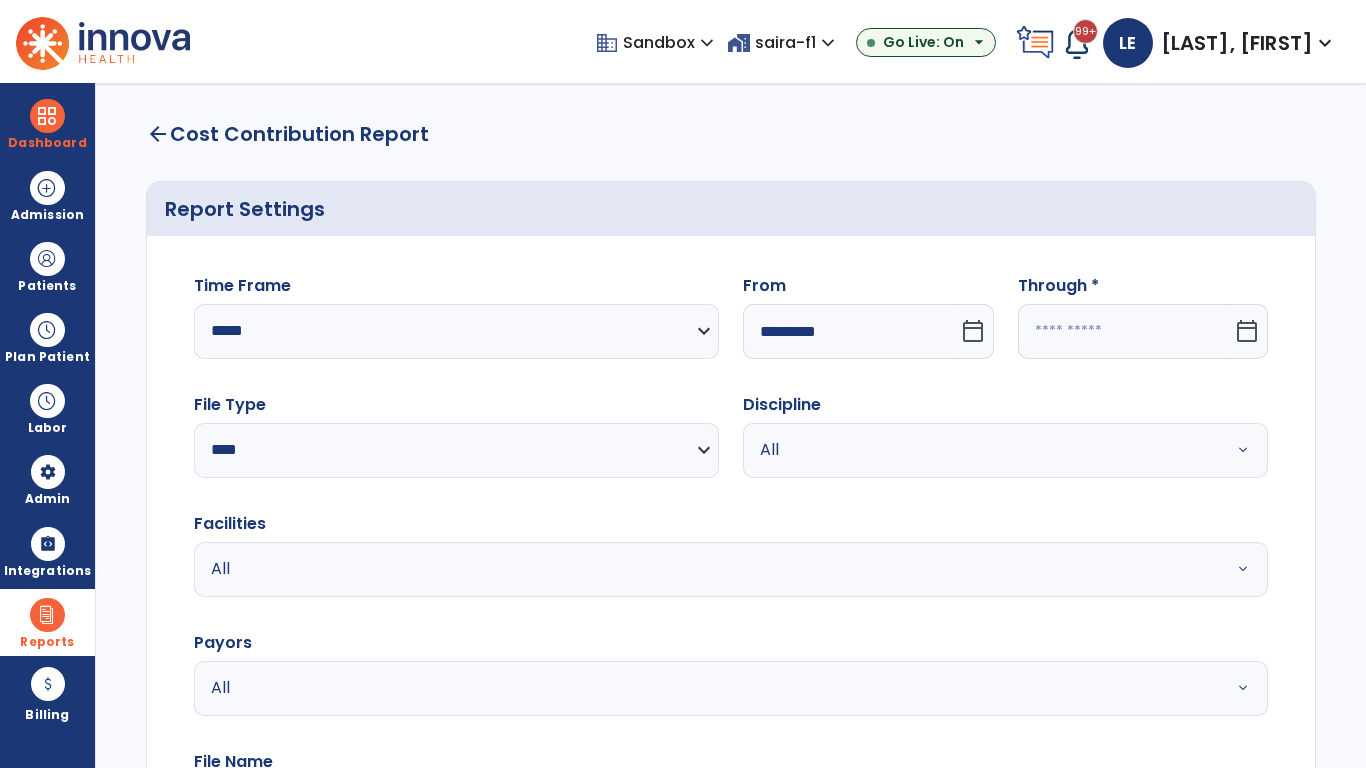click 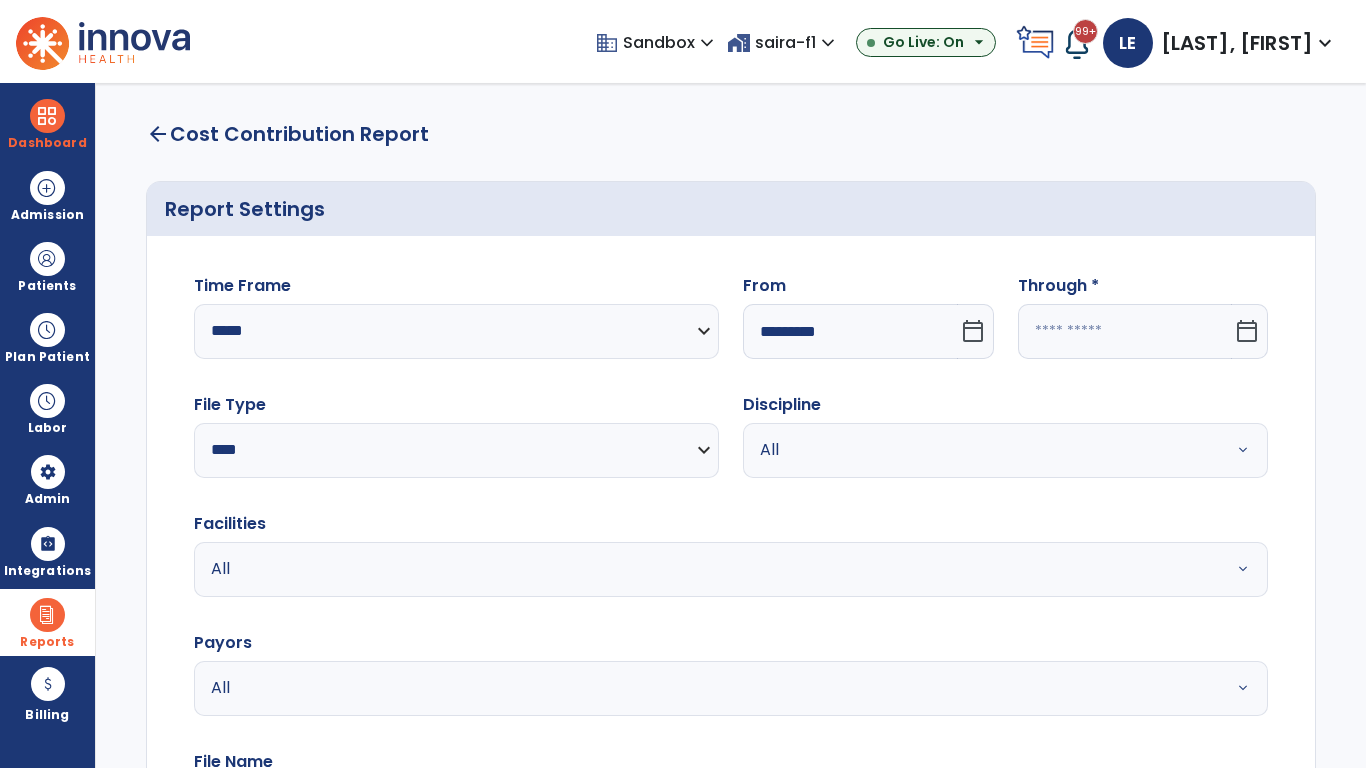 select on "*" 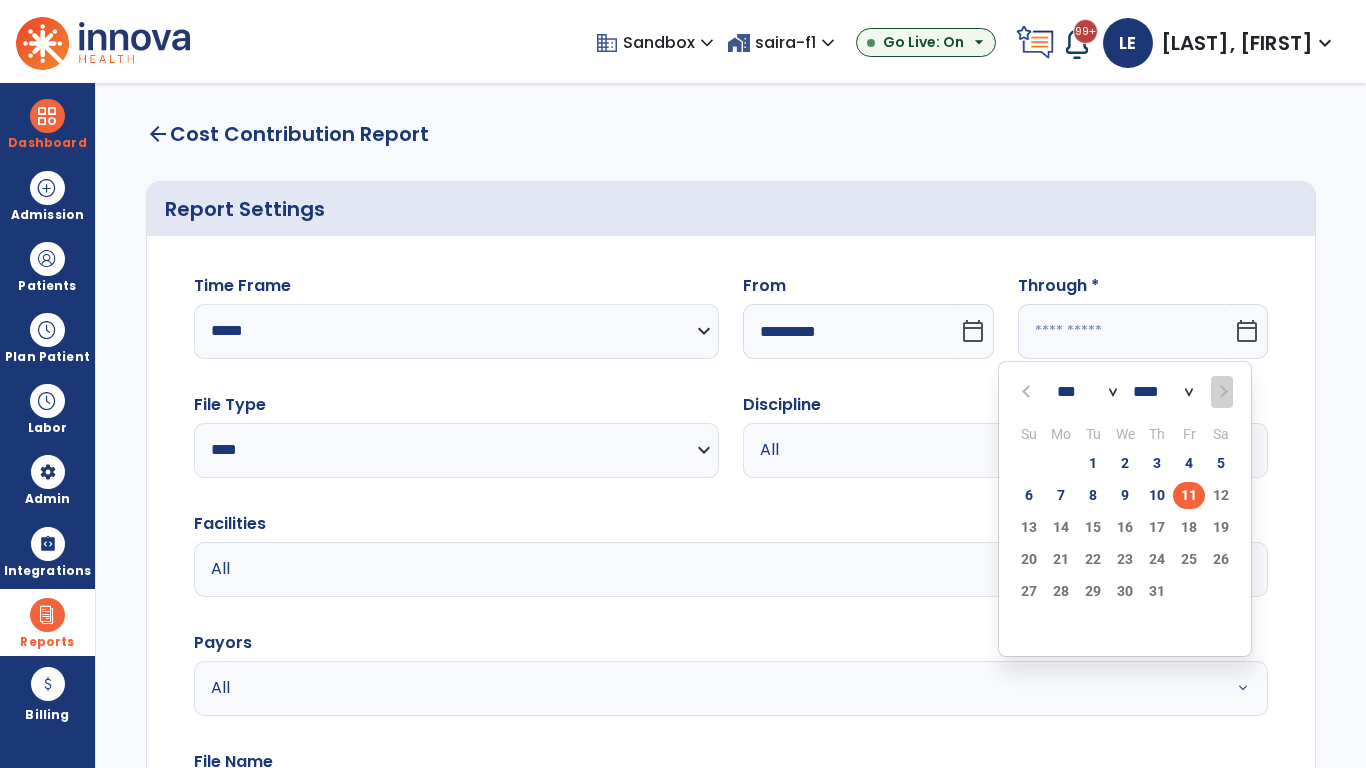 select on "*" 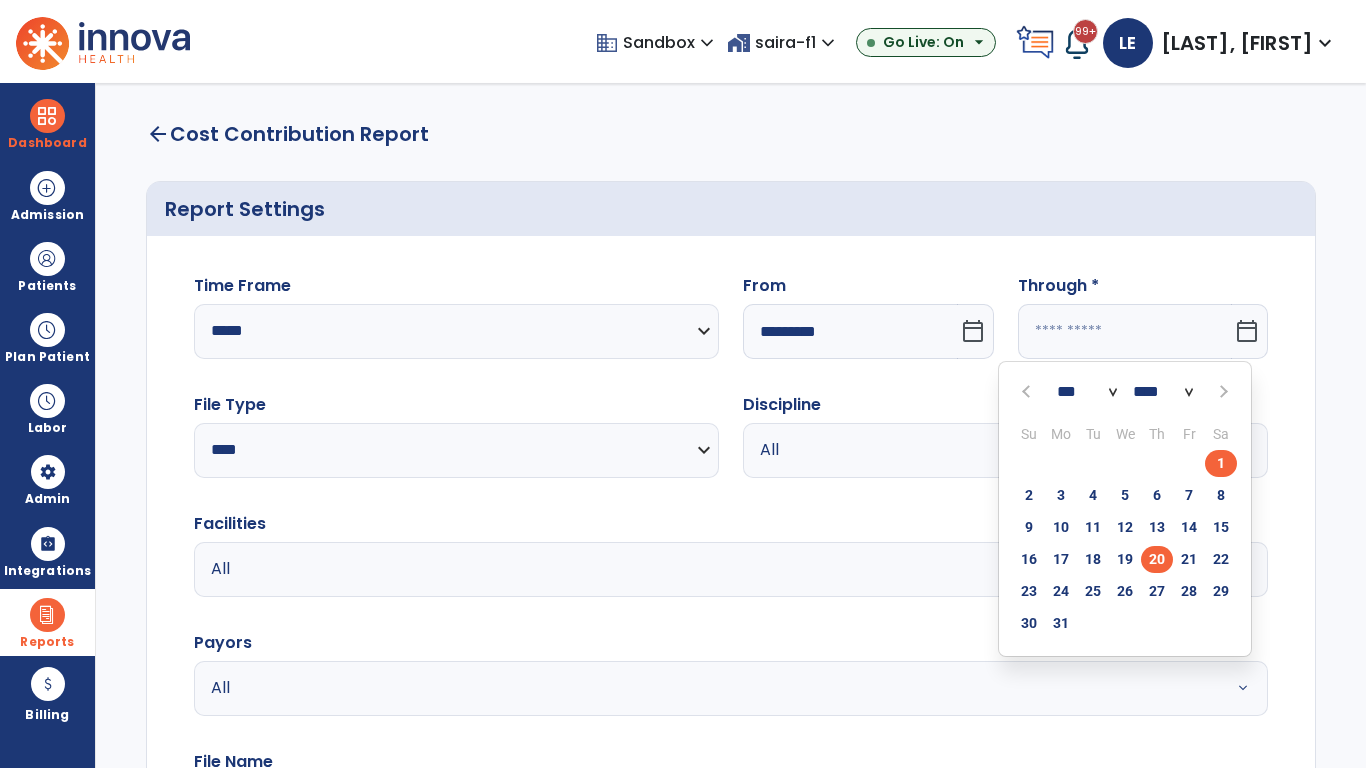 click on "20" 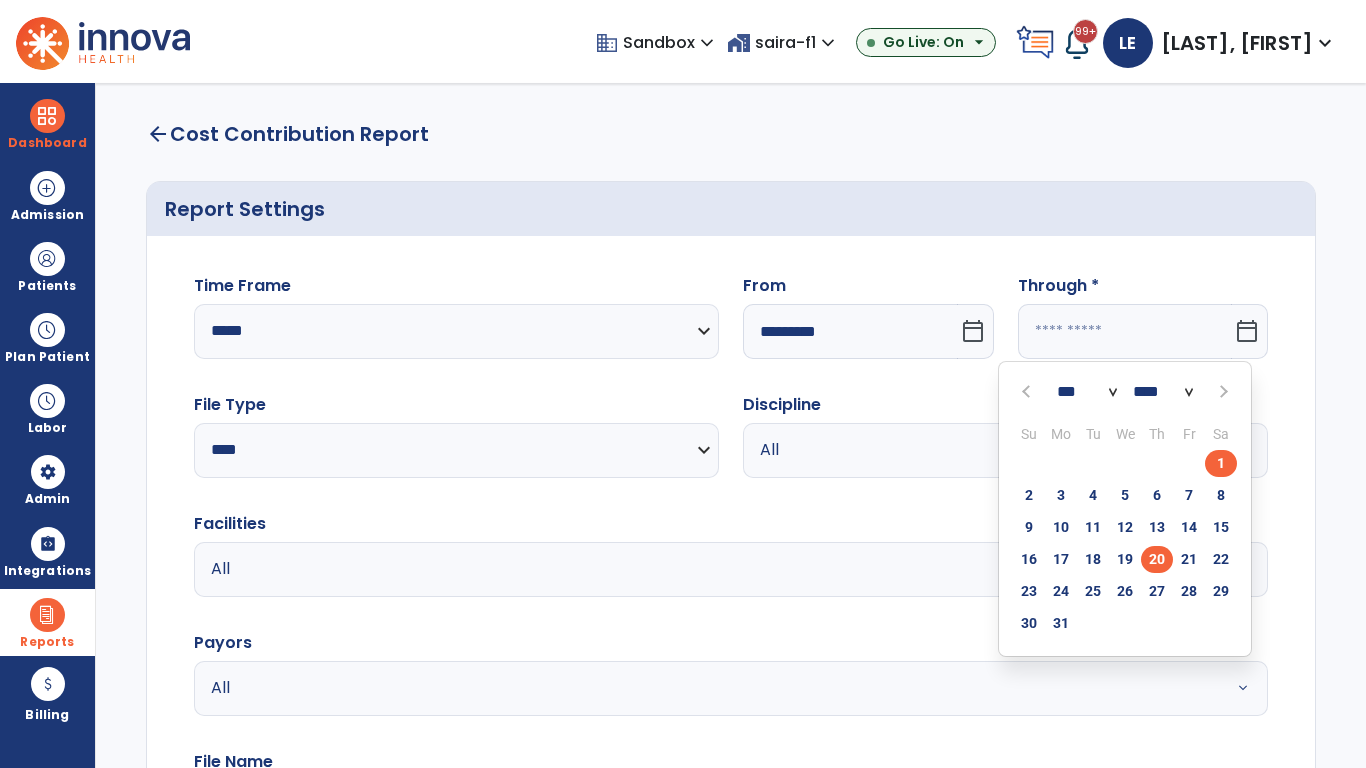type on "**********" 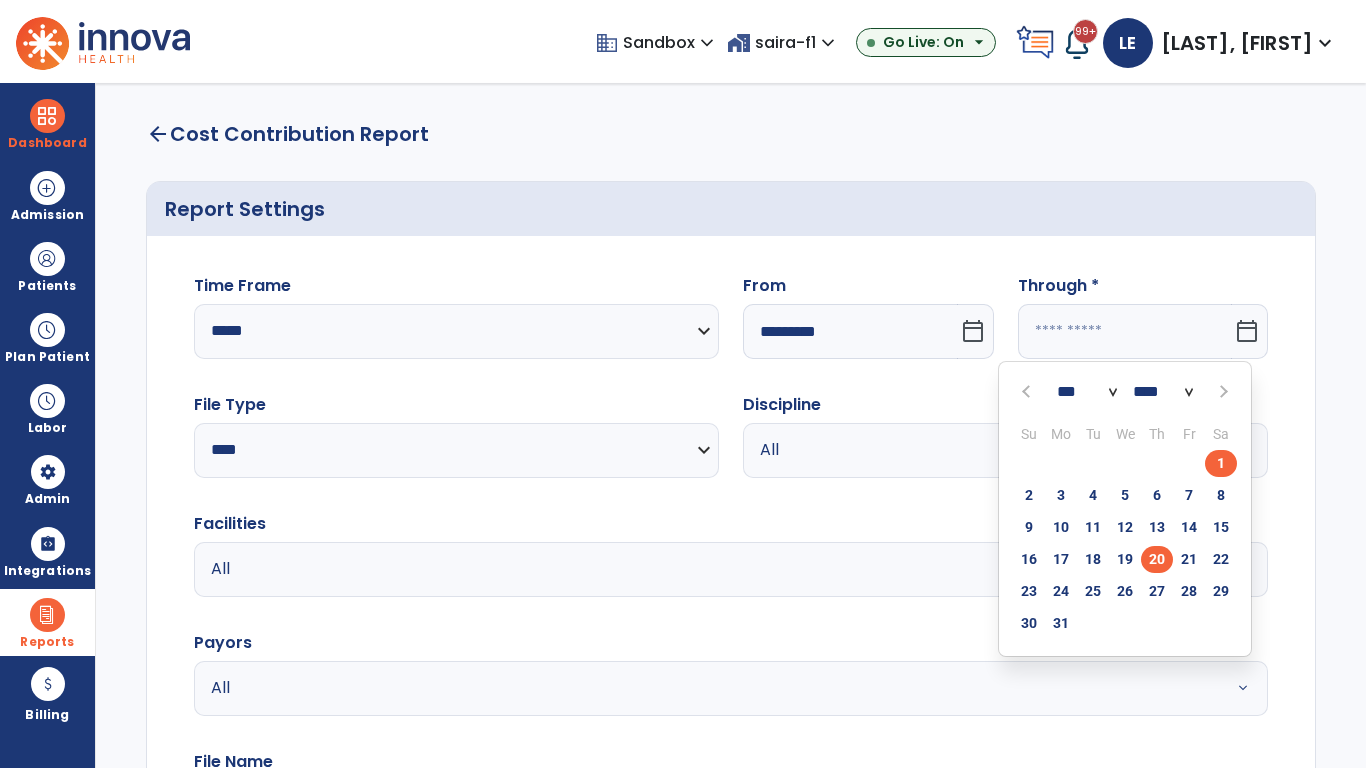 type on "*********" 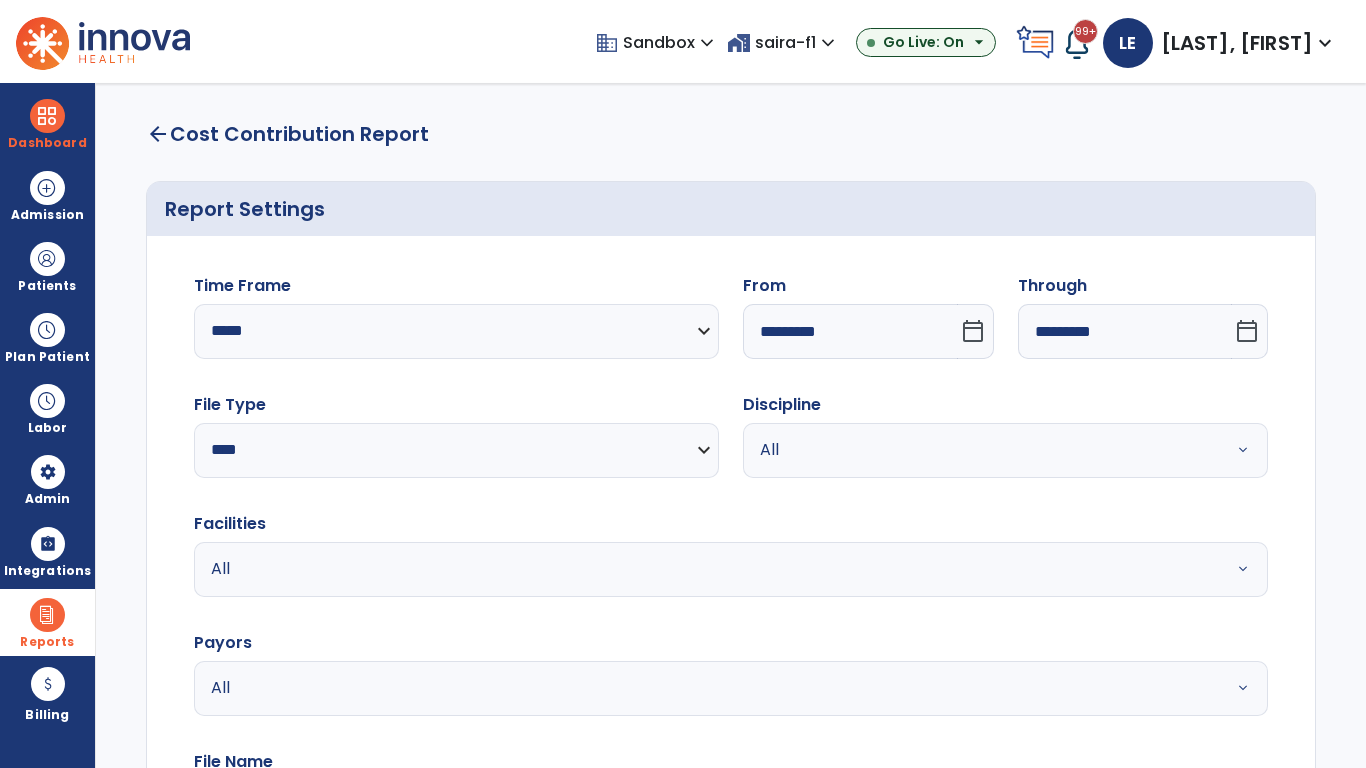 click on "All" at bounding box center (981, 450) 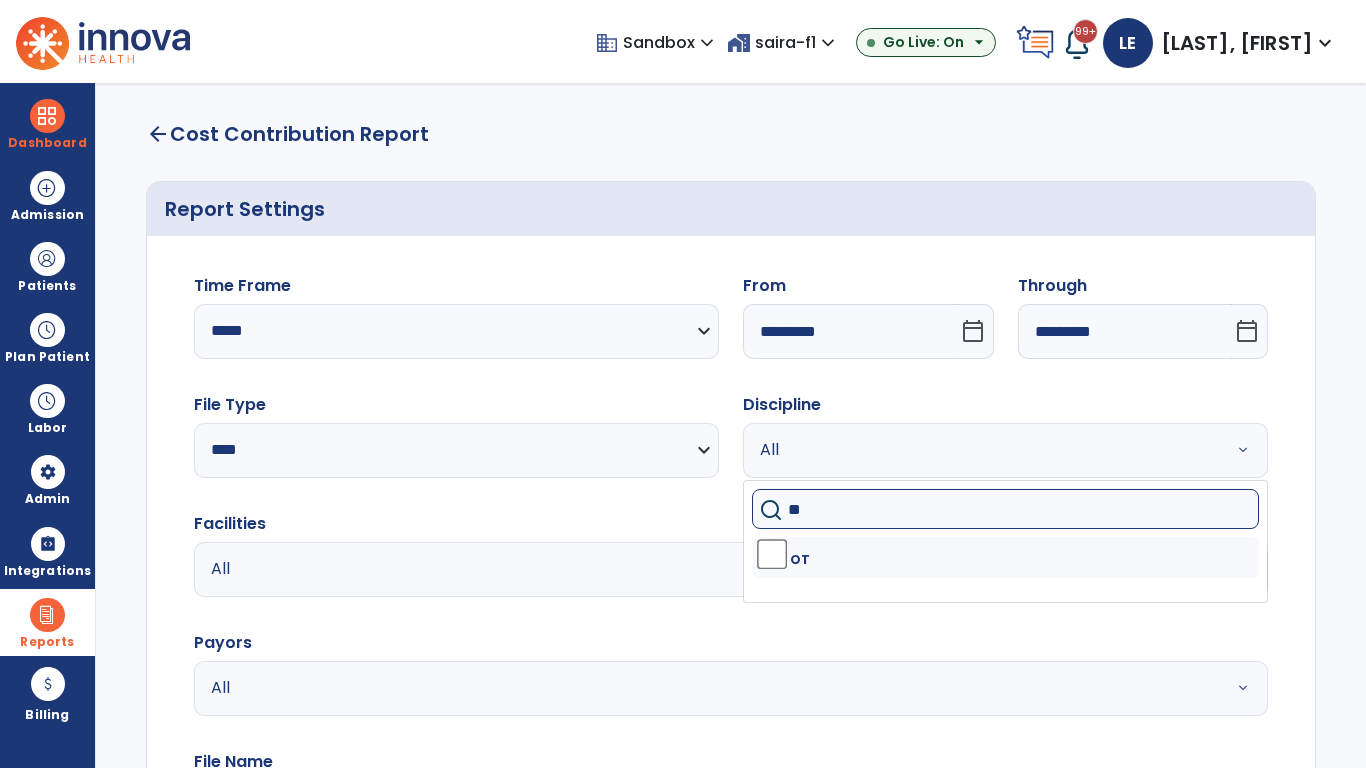 type on "**" 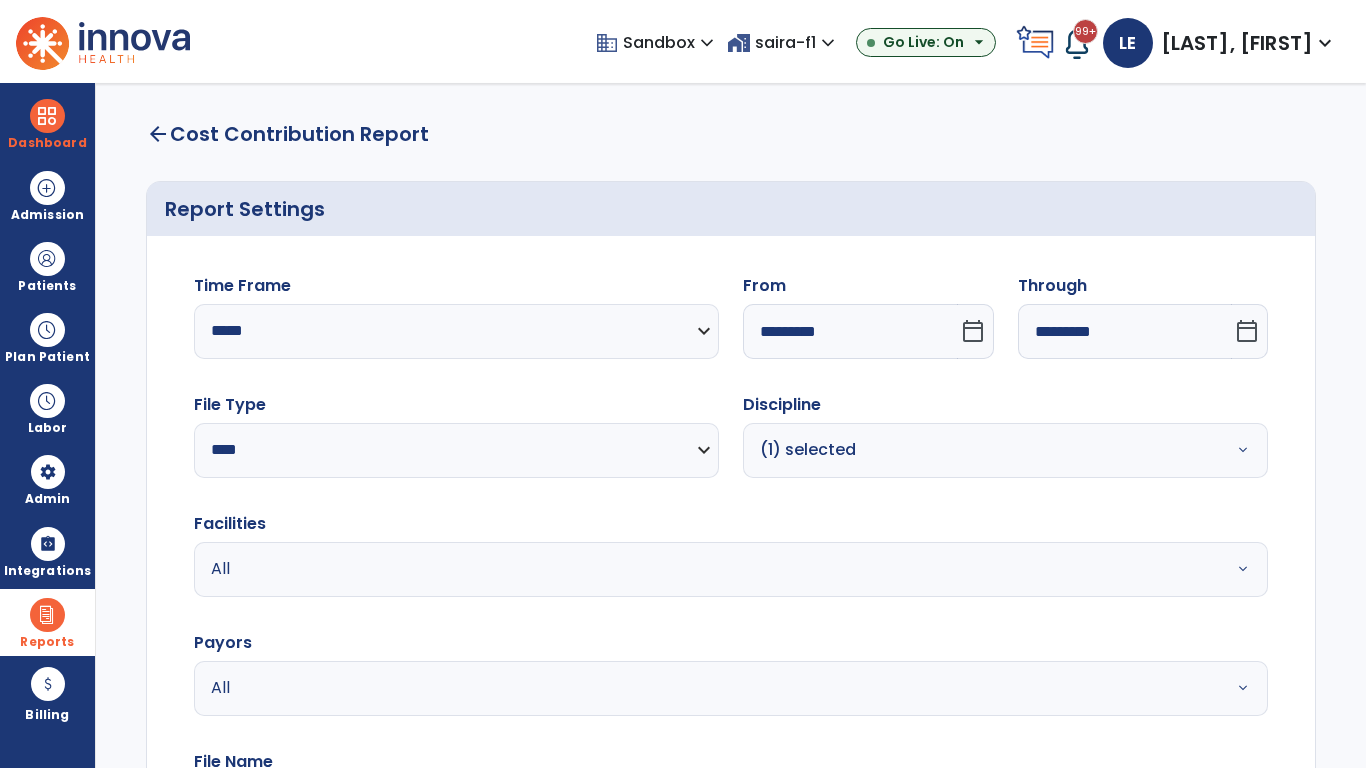 scroll, scrollTop: 51, scrollLeft: 0, axis: vertical 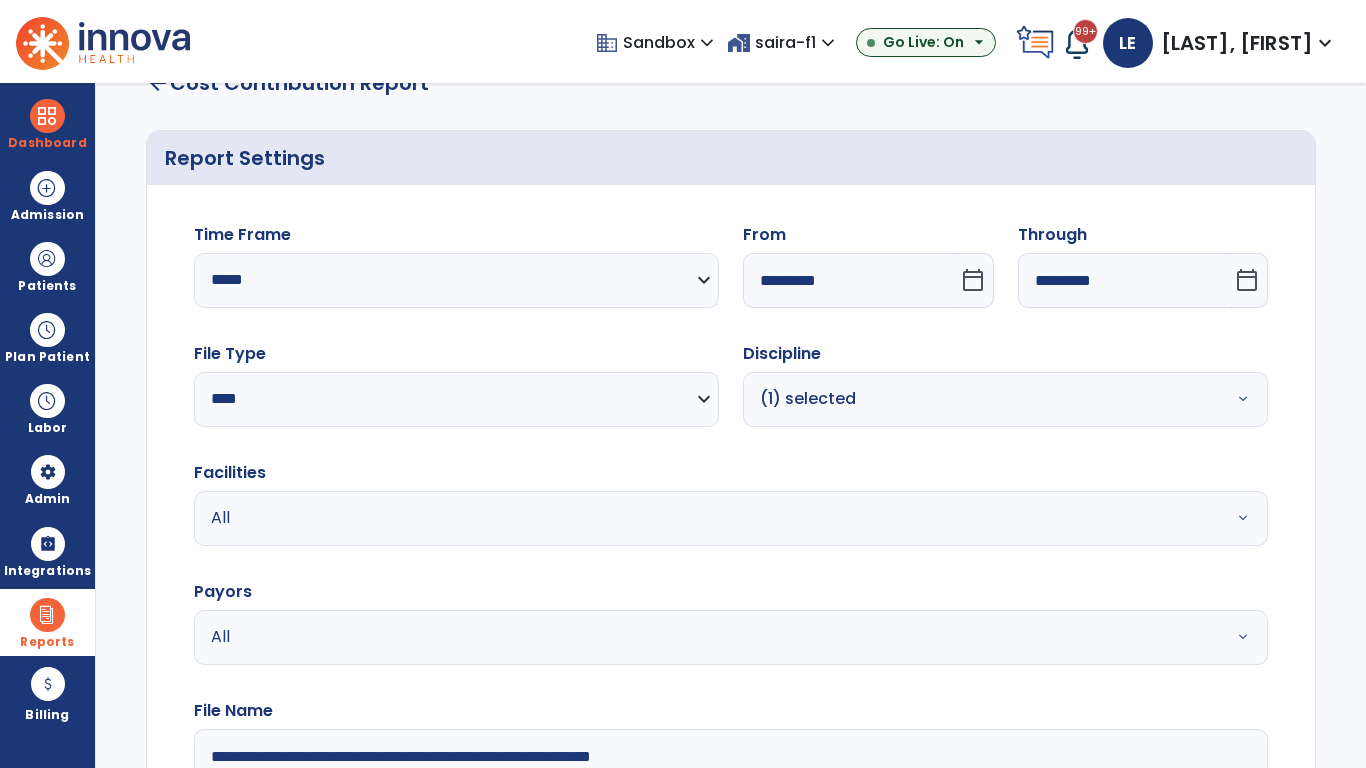 type on "**********" 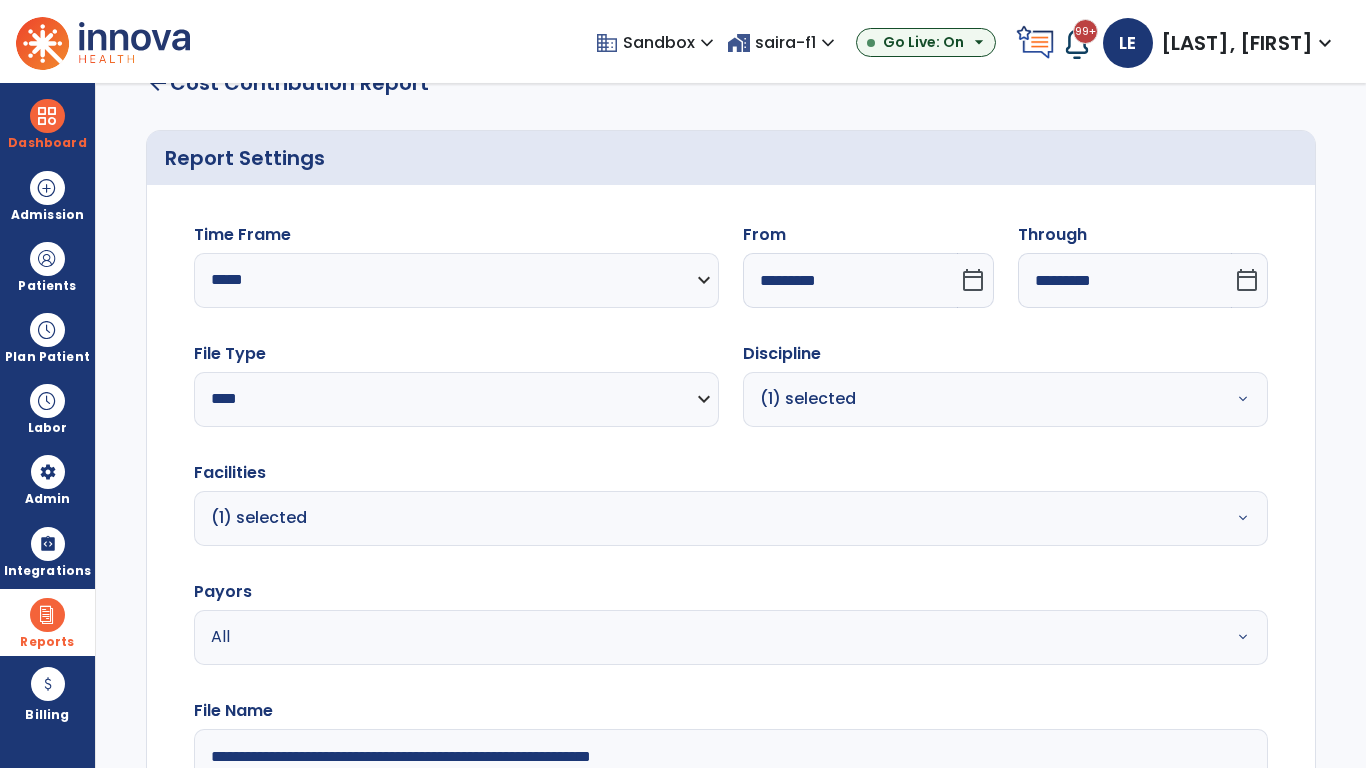 click on "All" at bounding box center [679, 637] 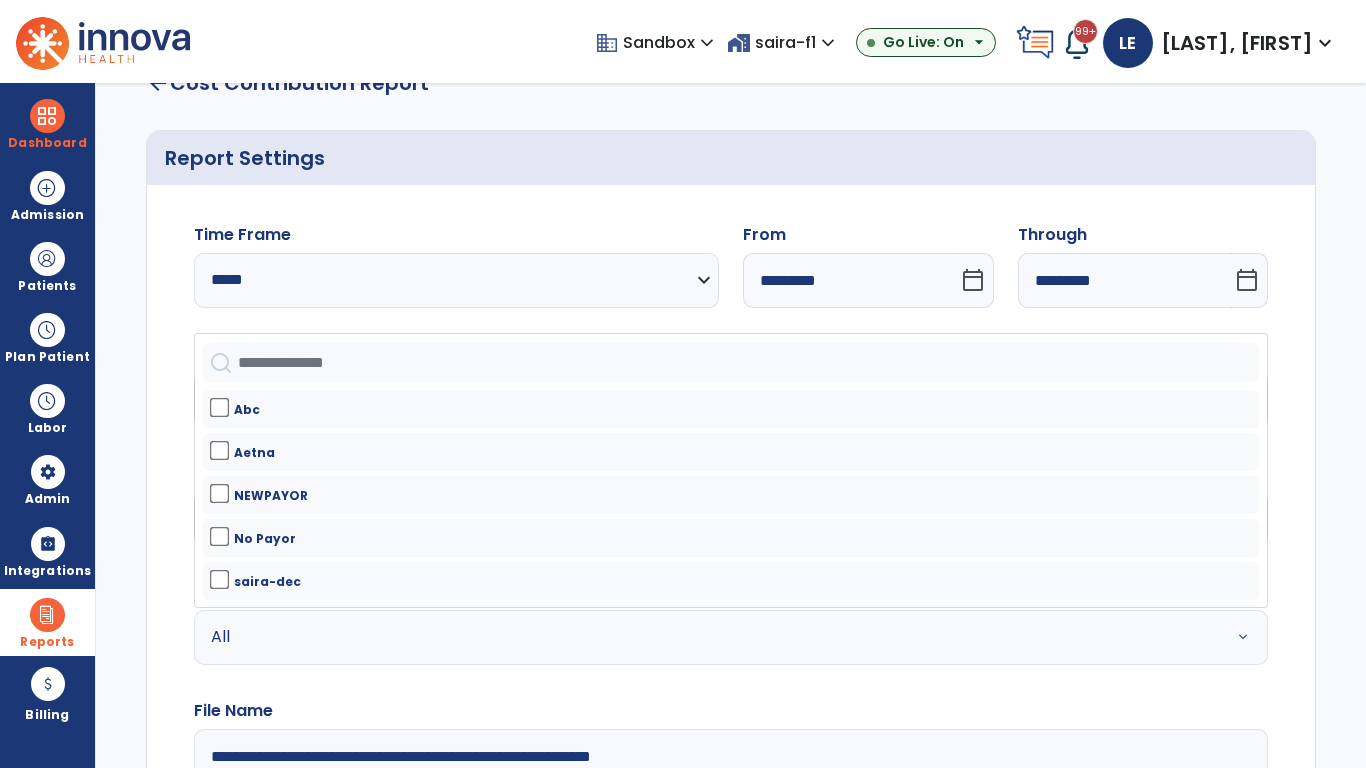 click on "Generate Report" 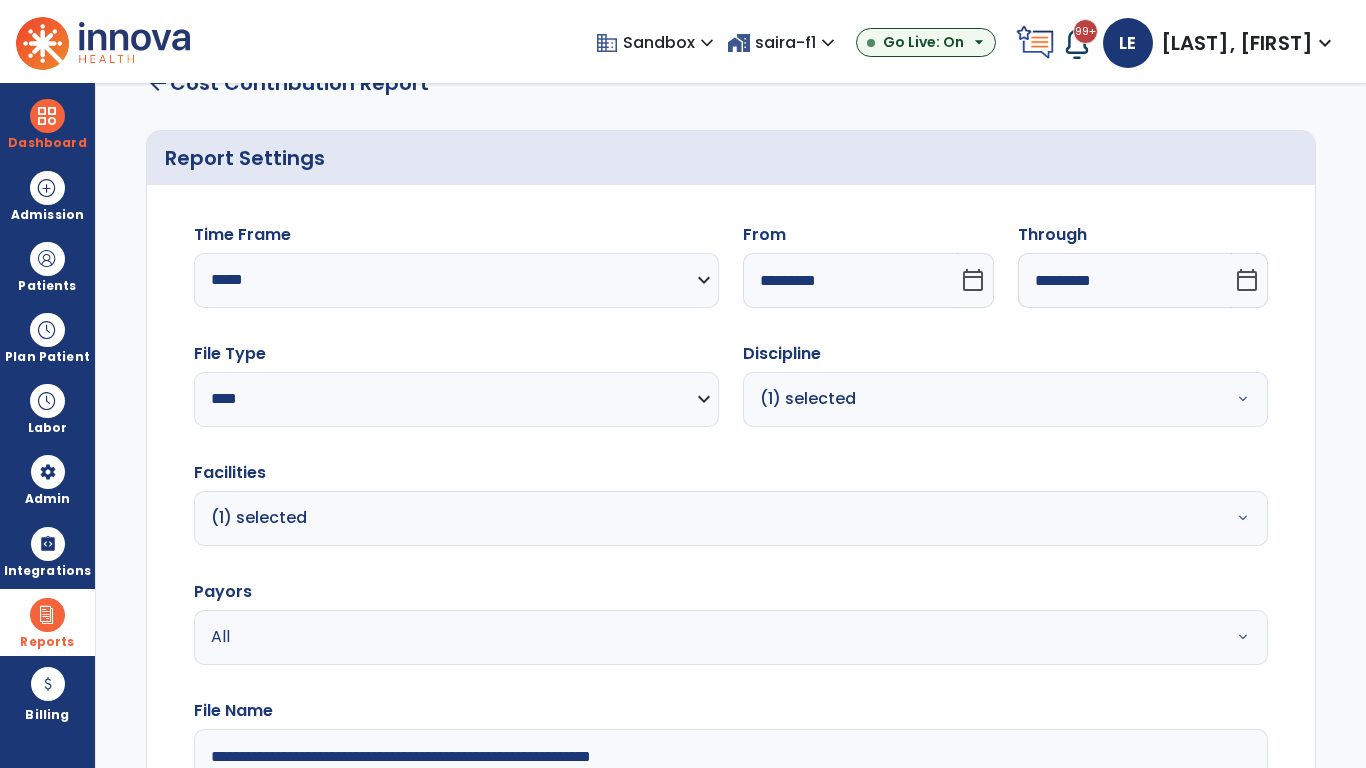 scroll, scrollTop: 264, scrollLeft: 0, axis: vertical 